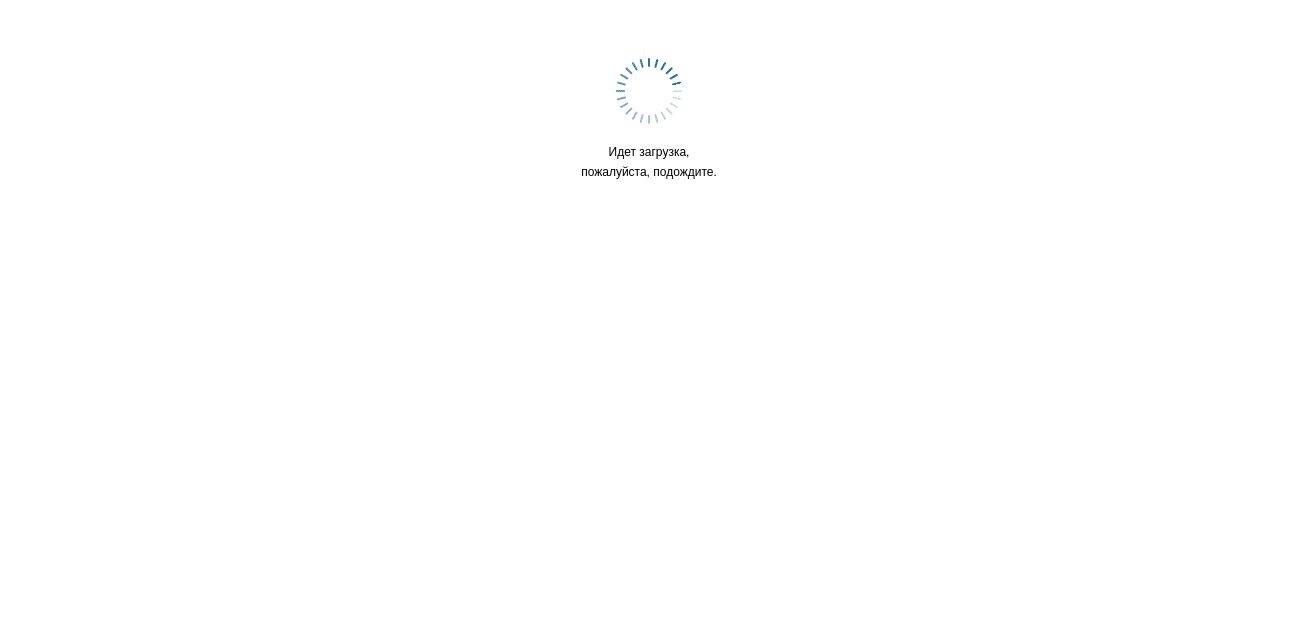scroll, scrollTop: 0, scrollLeft: 0, axis: both 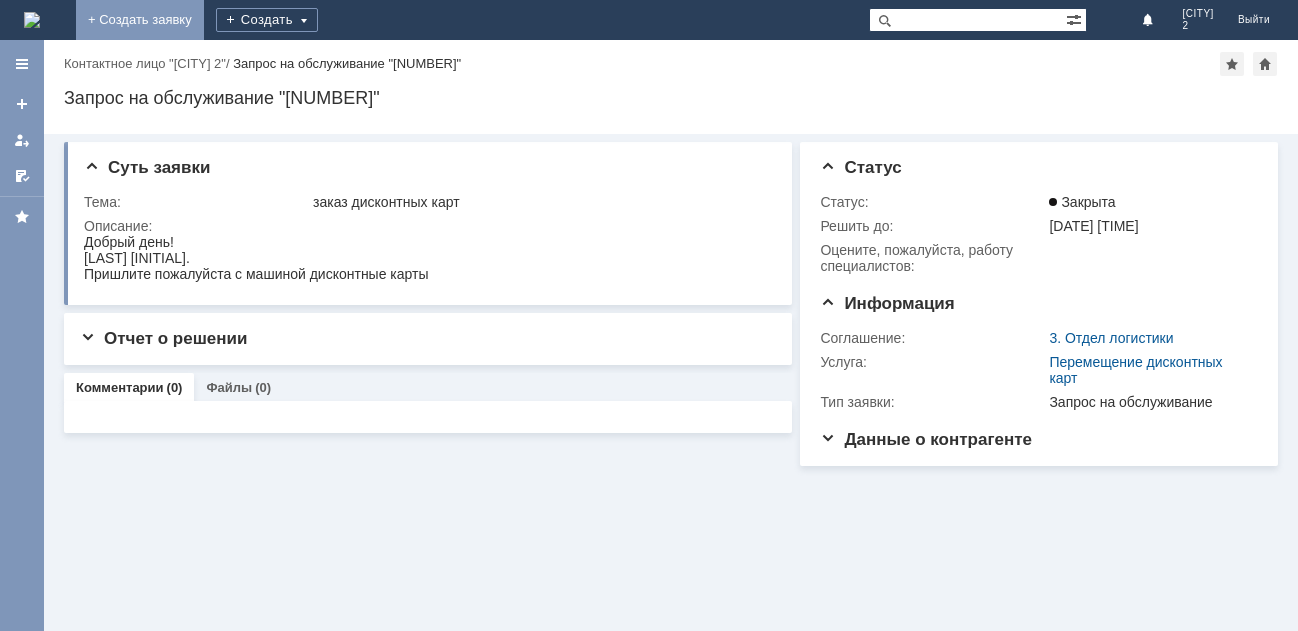 click on "+ Создать заявку" at bounding box center (140, 20) 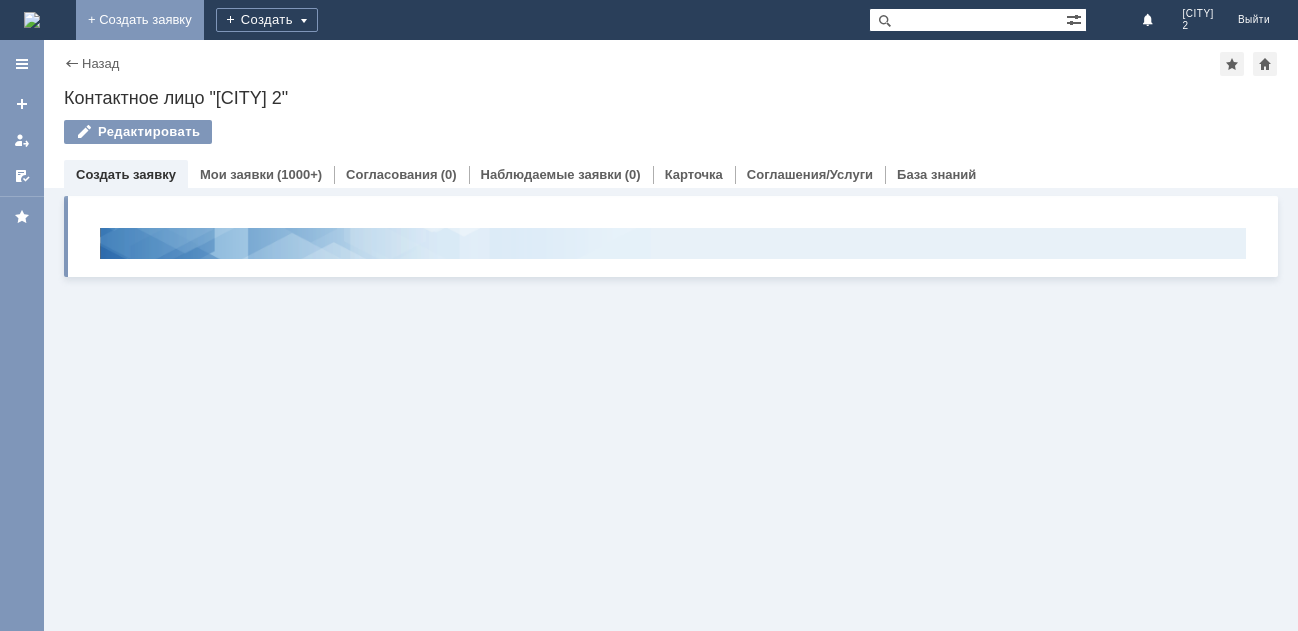 scroll, scrollTop: 0, scrollLeft: 0, axis: both 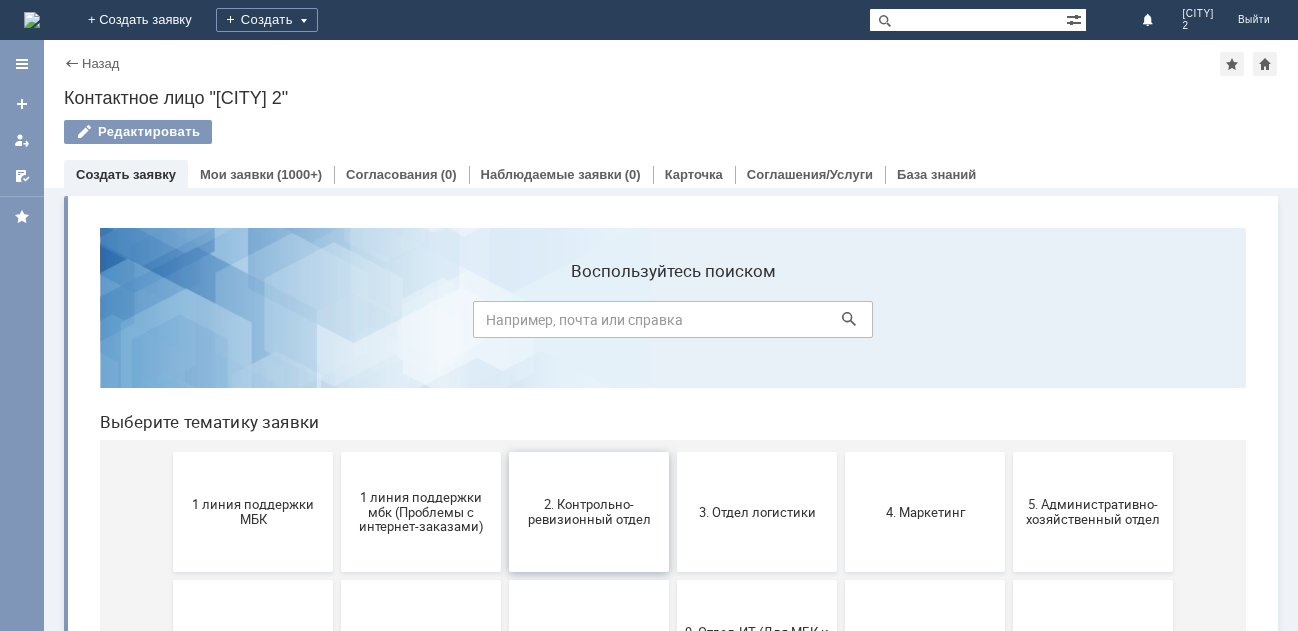 click on "2. Контрольно-ревизионный отдел" at bounding box center [589, 512] 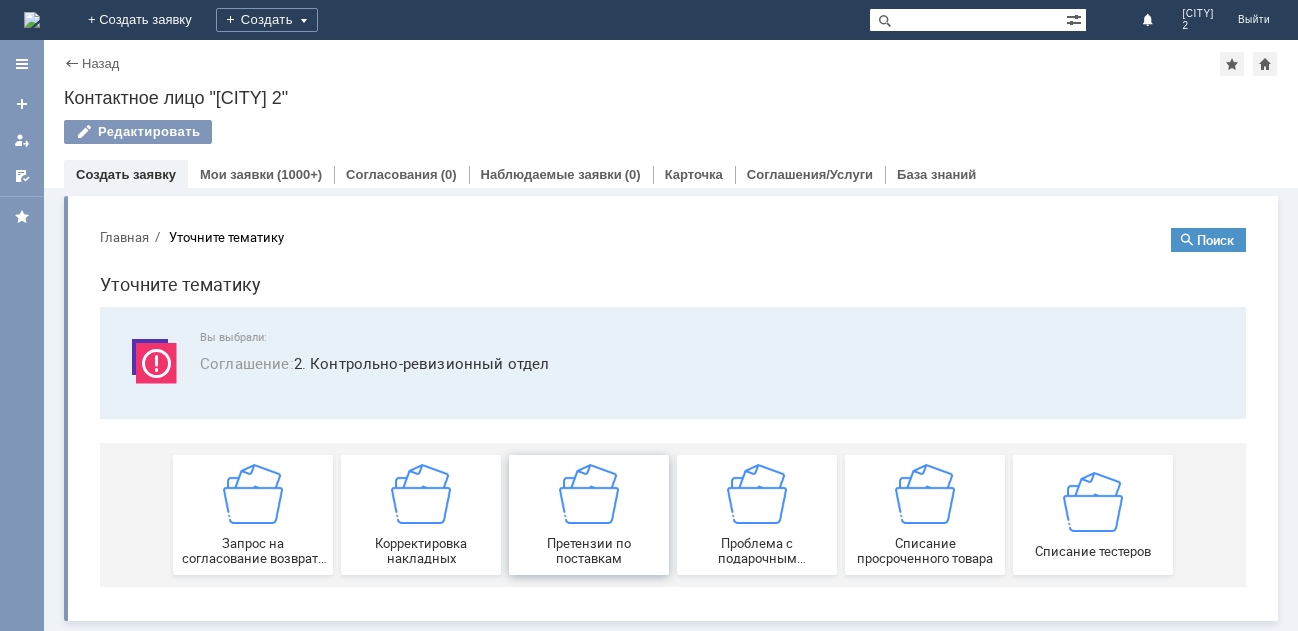 click at bounding box center (589, 494) 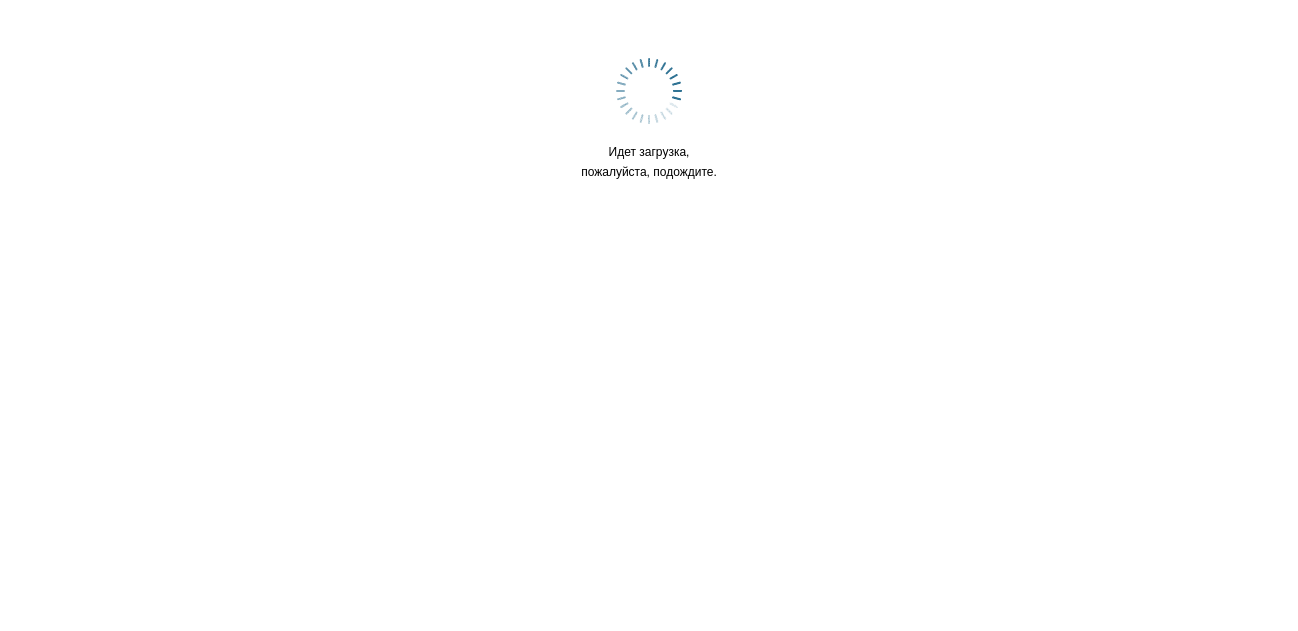 scroll, scrollTop: 0, scrollLeft: 0, axis: both 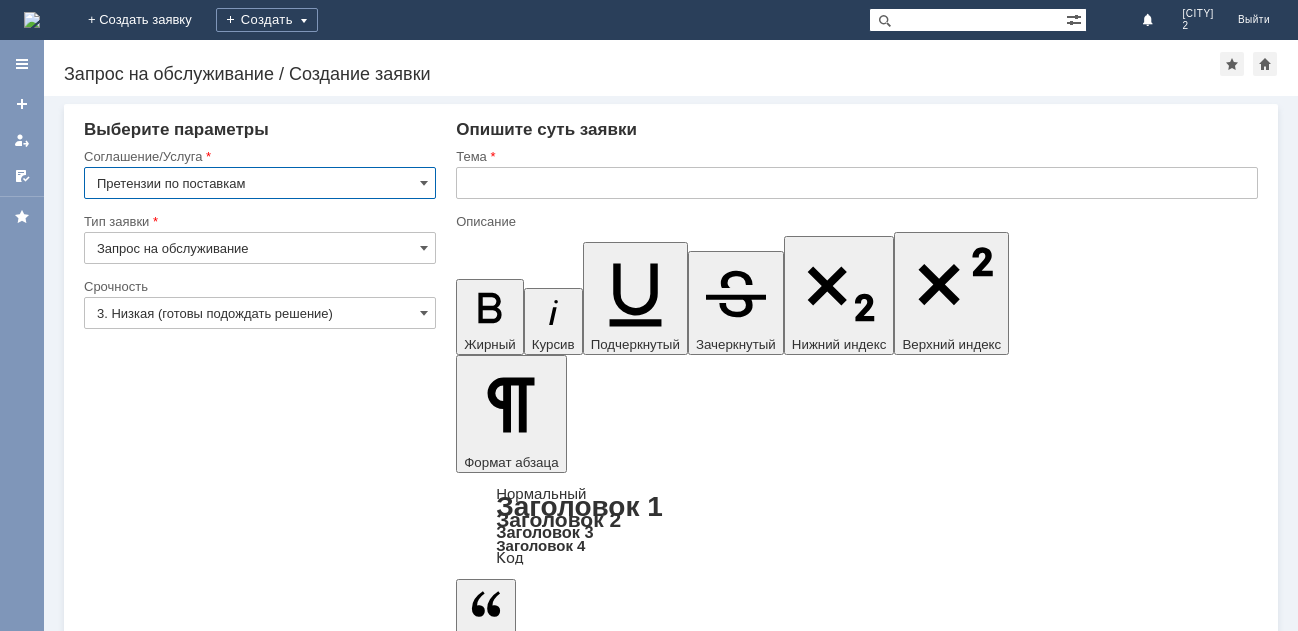 click at bounding box center (857, 183) 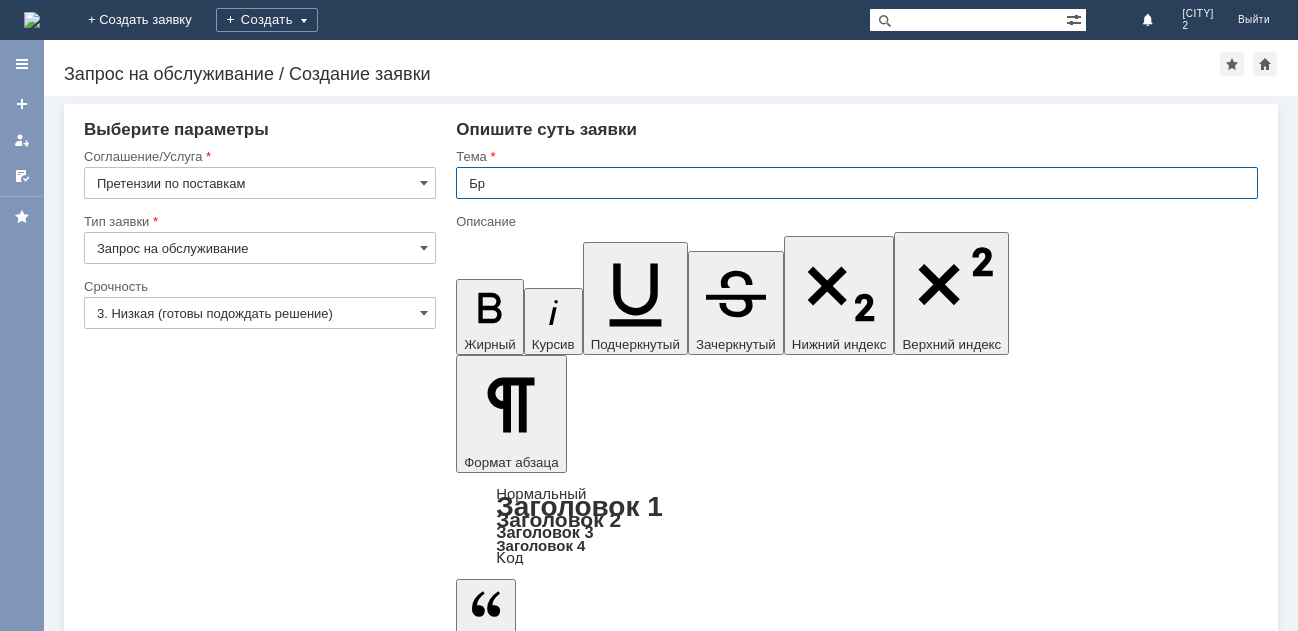 type on "Б" 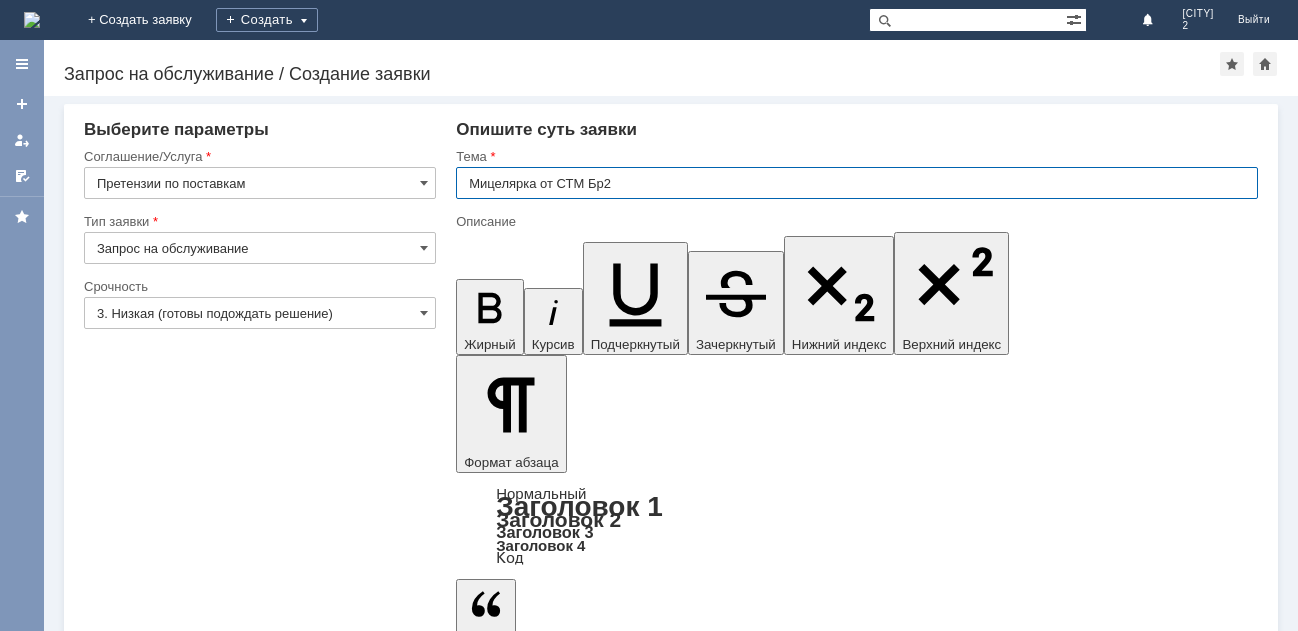 type on "Мицелярка от СТМ Бр2" 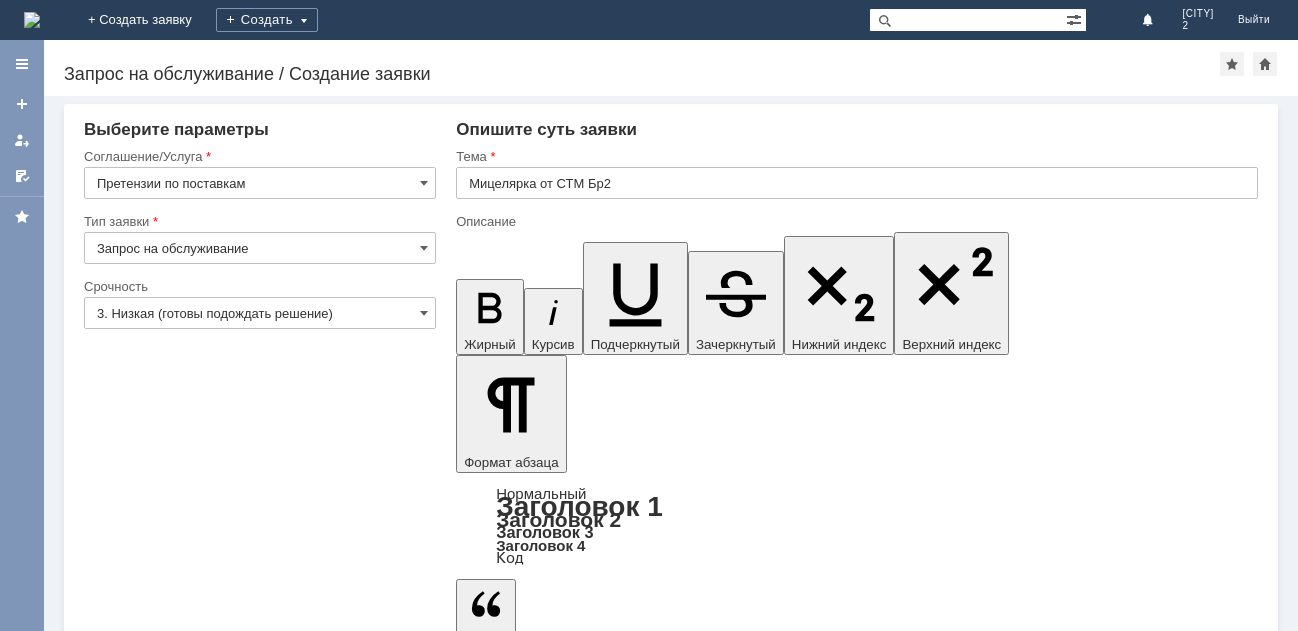type 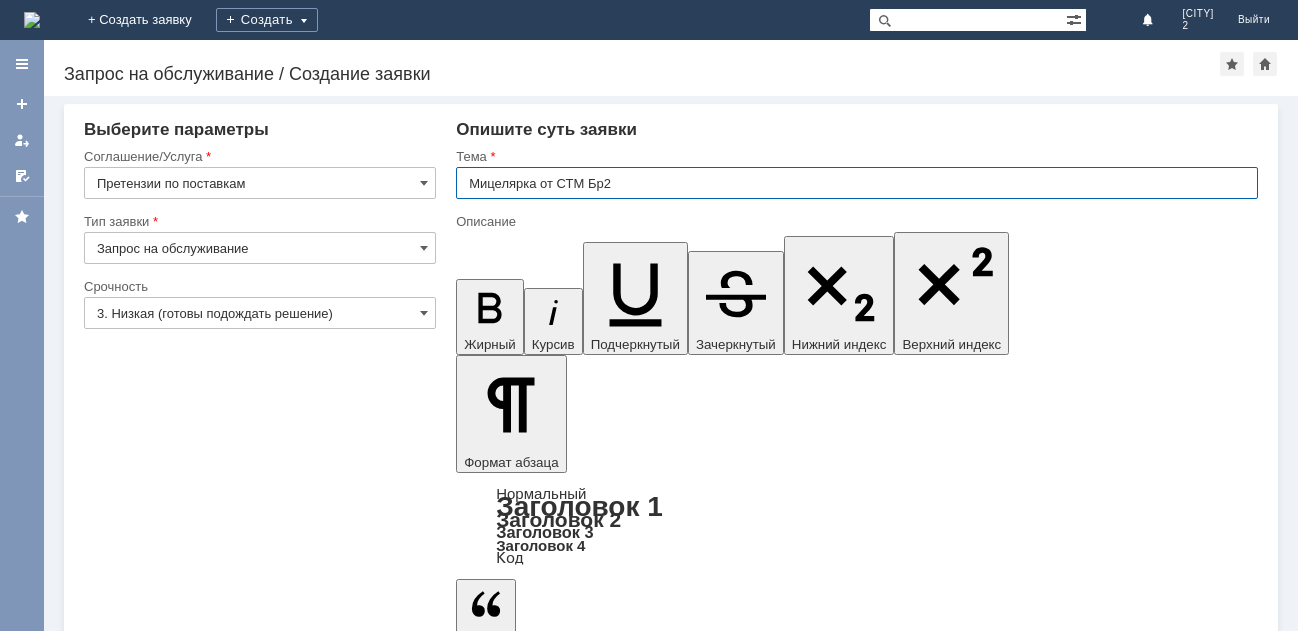 click on "Мицелярка от СТМ Бр2" at bounding box center (857, 183) 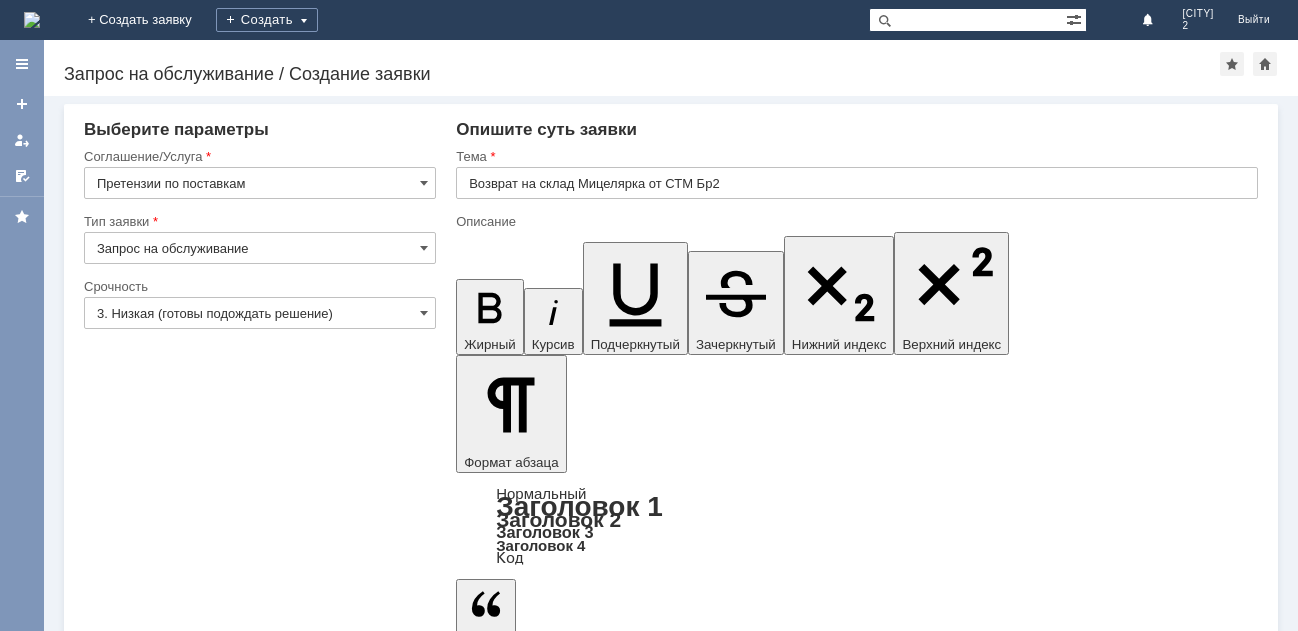 click on "Добрый день ! Шуг М.Л. Примите в работу списание на брак" at bounding box center [619, 5284] 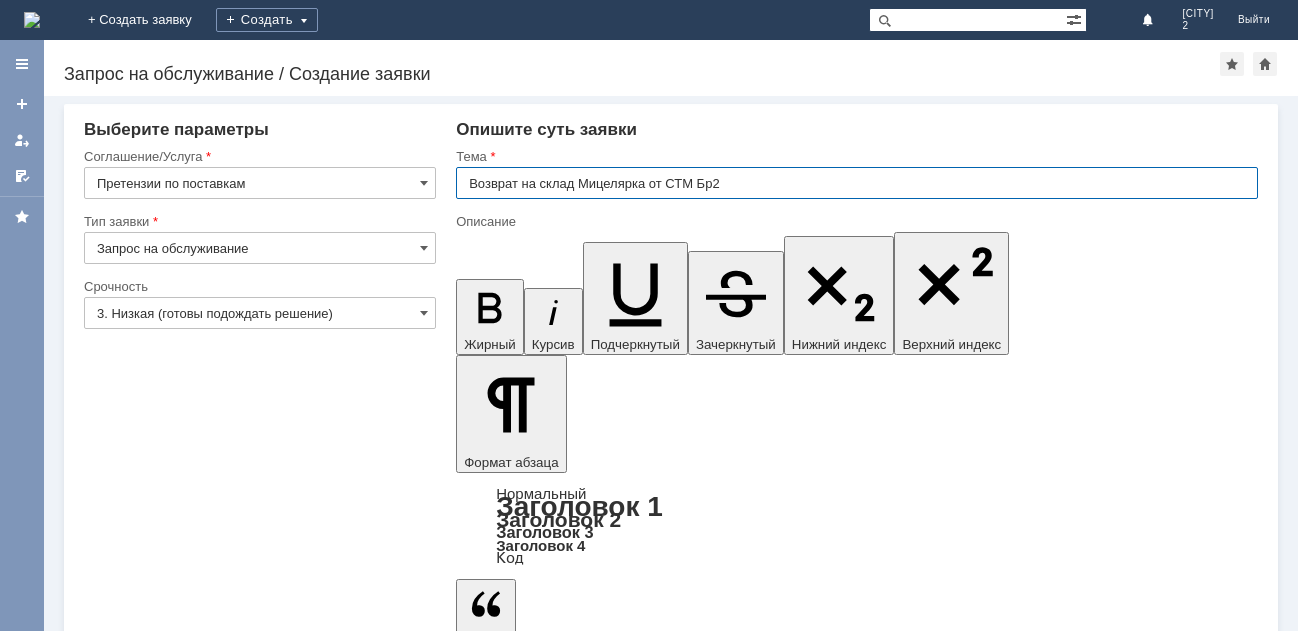 click on "Возврат на склад Мицелярка от СТМ Бр2" at bounding box center [857, 183] 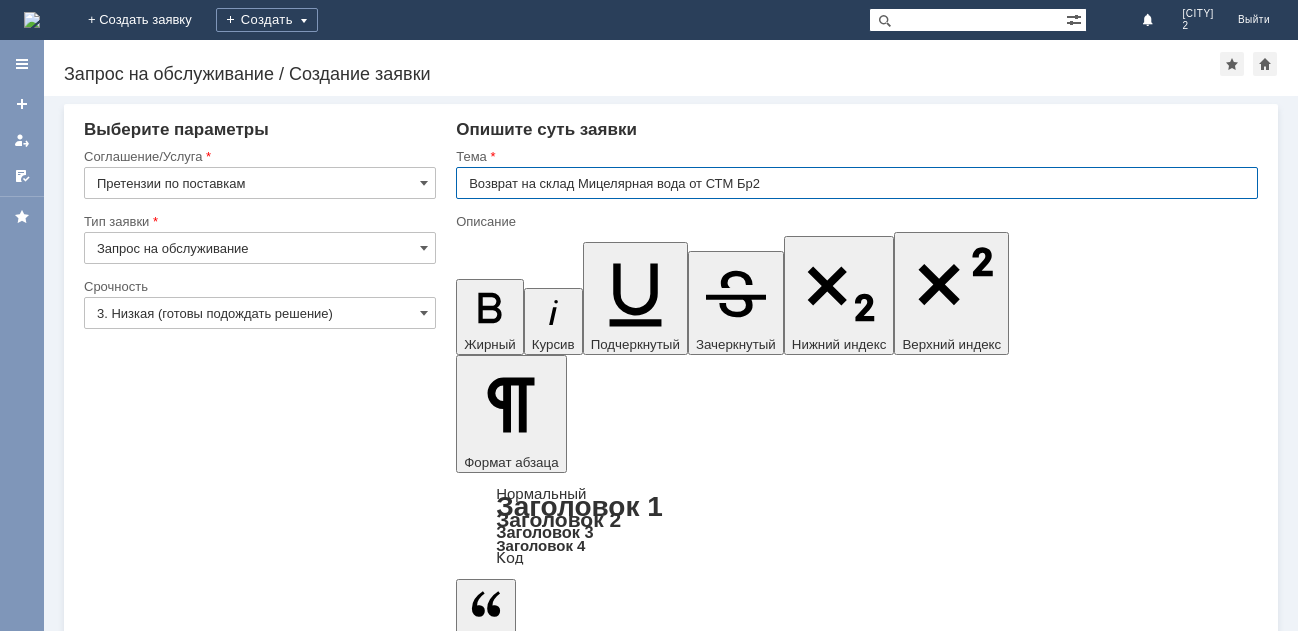 click on "Возврат на склад Мицелярная вода от СТМ Бр2" at bounding box center [857, 183] 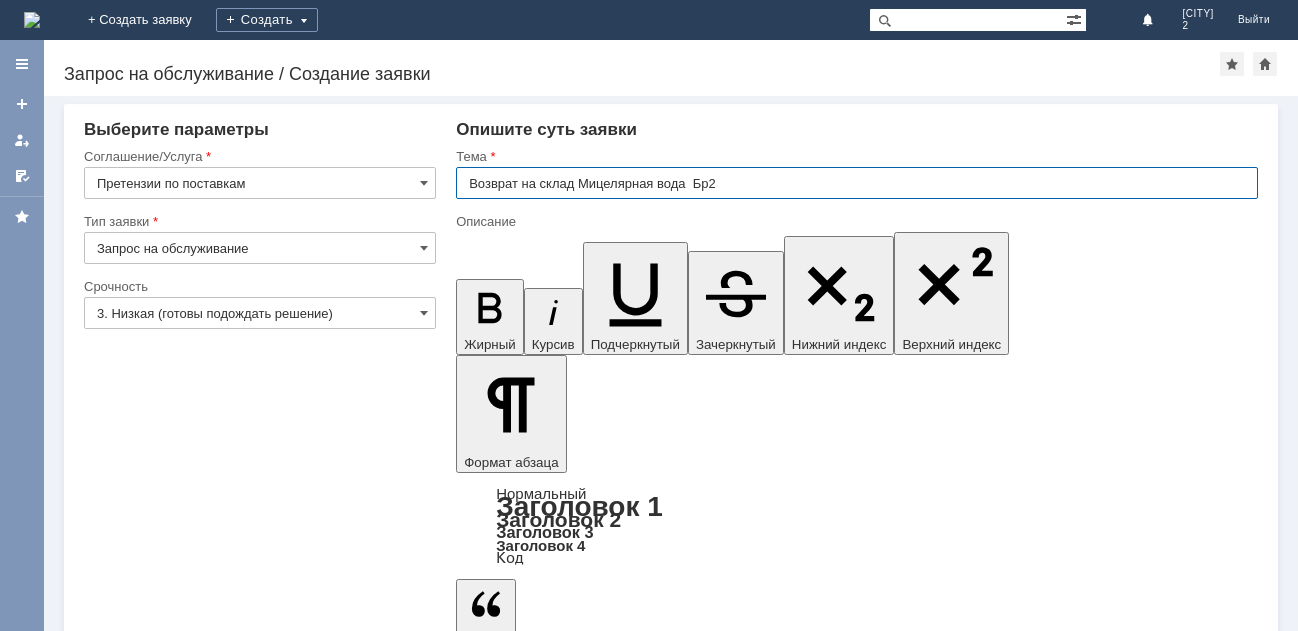 click on "Возврат на склад Мицелярная вода  Бр2" at bounding box center [857, 183] 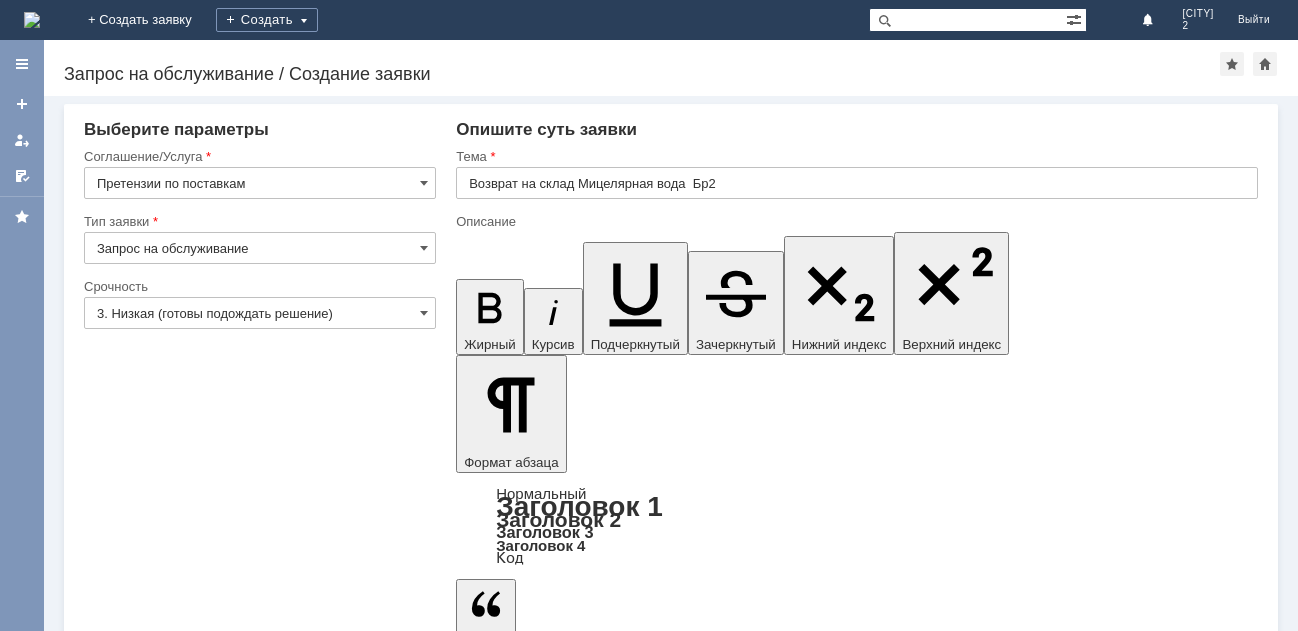 click on "Сохранить" at bounding box center (144, 5499) 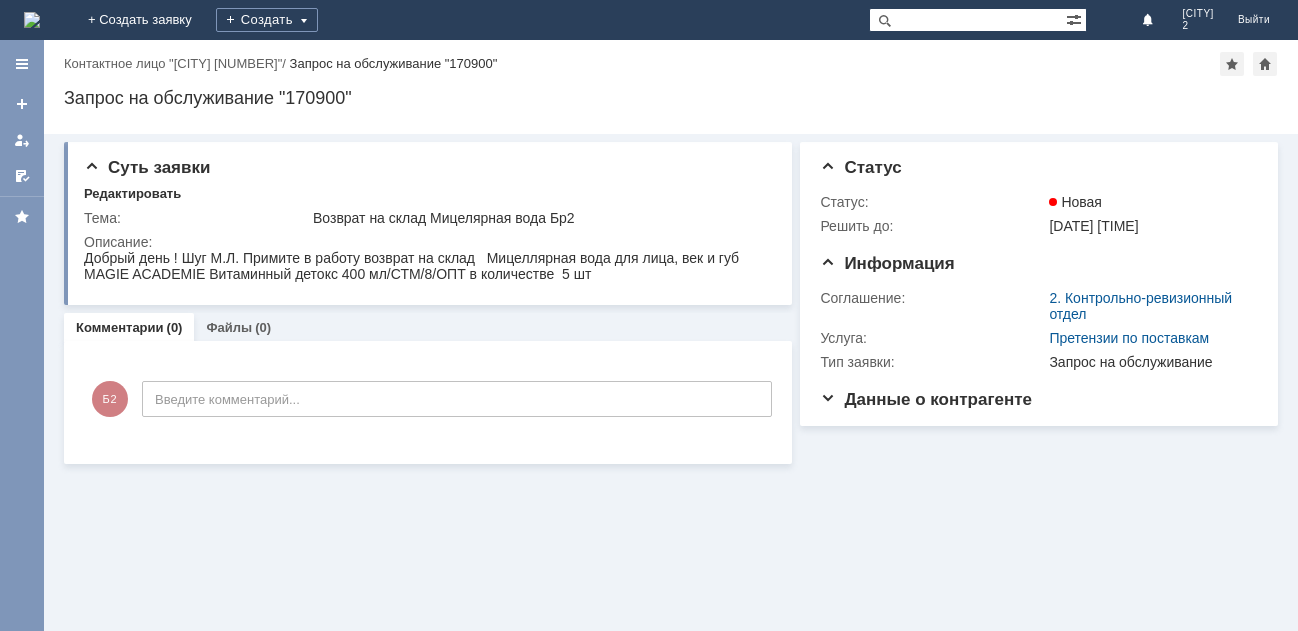 scroll, scrollTop: 0, scrollLeft: 0, axis: both 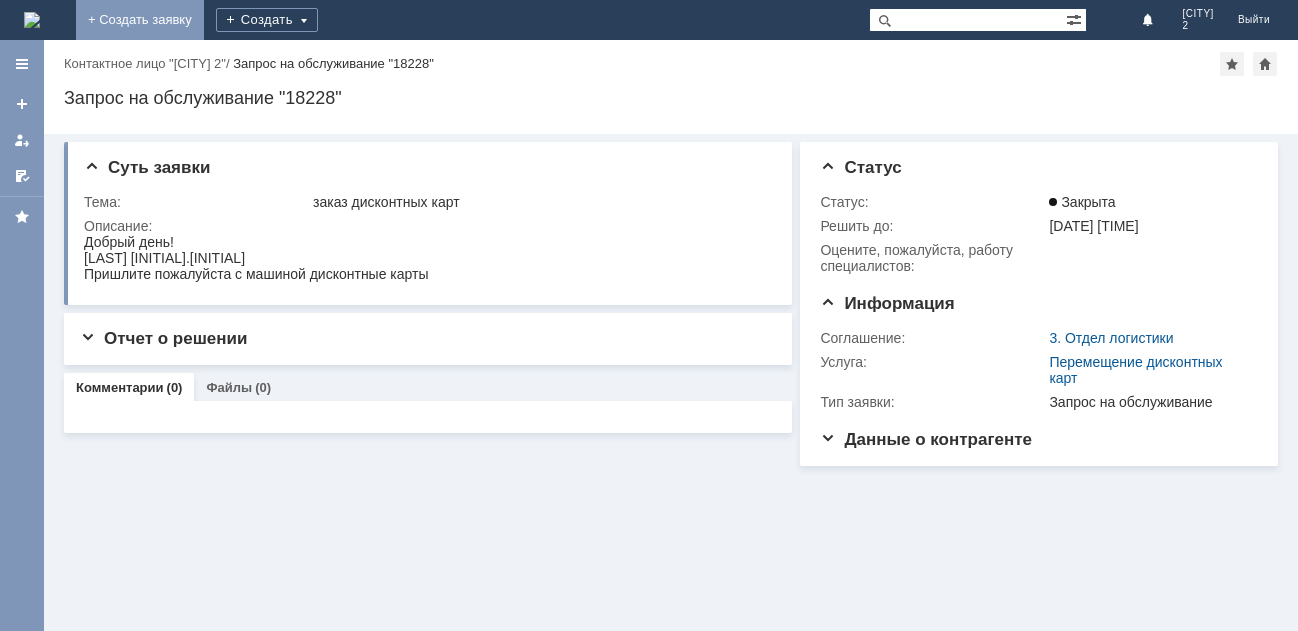 click on "+ Создать заявку" at bounding box center [140, 20] 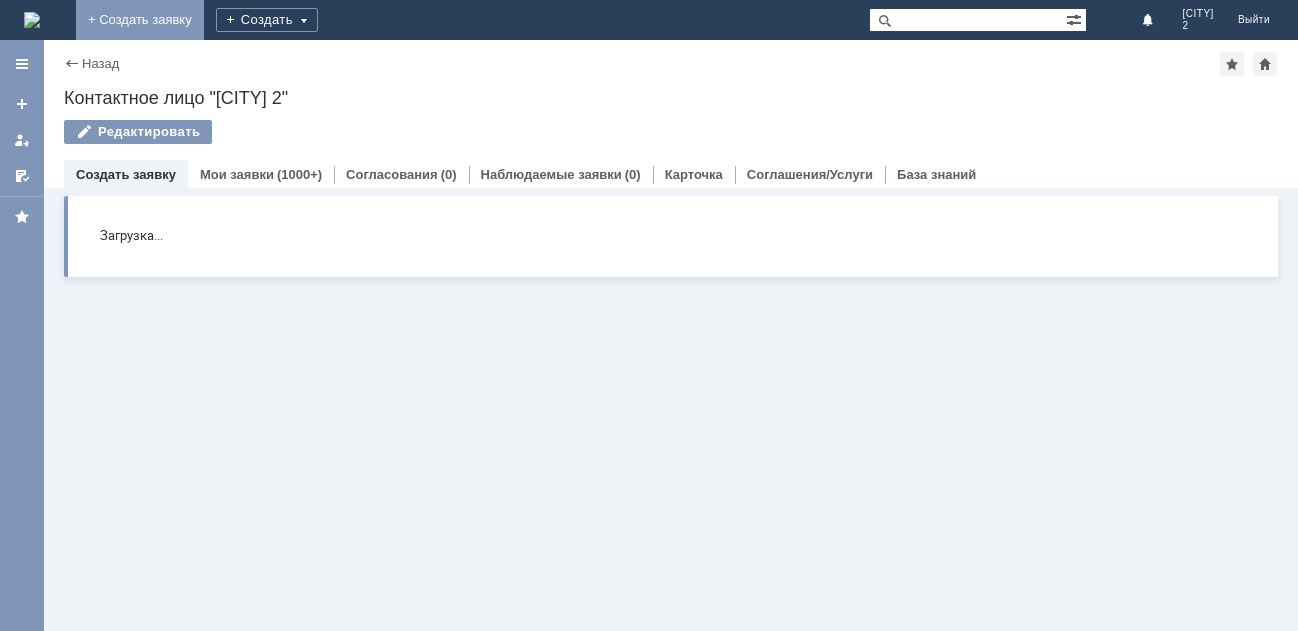 scroll, scrollTop: 0, scrollLeft: 0, axis: both 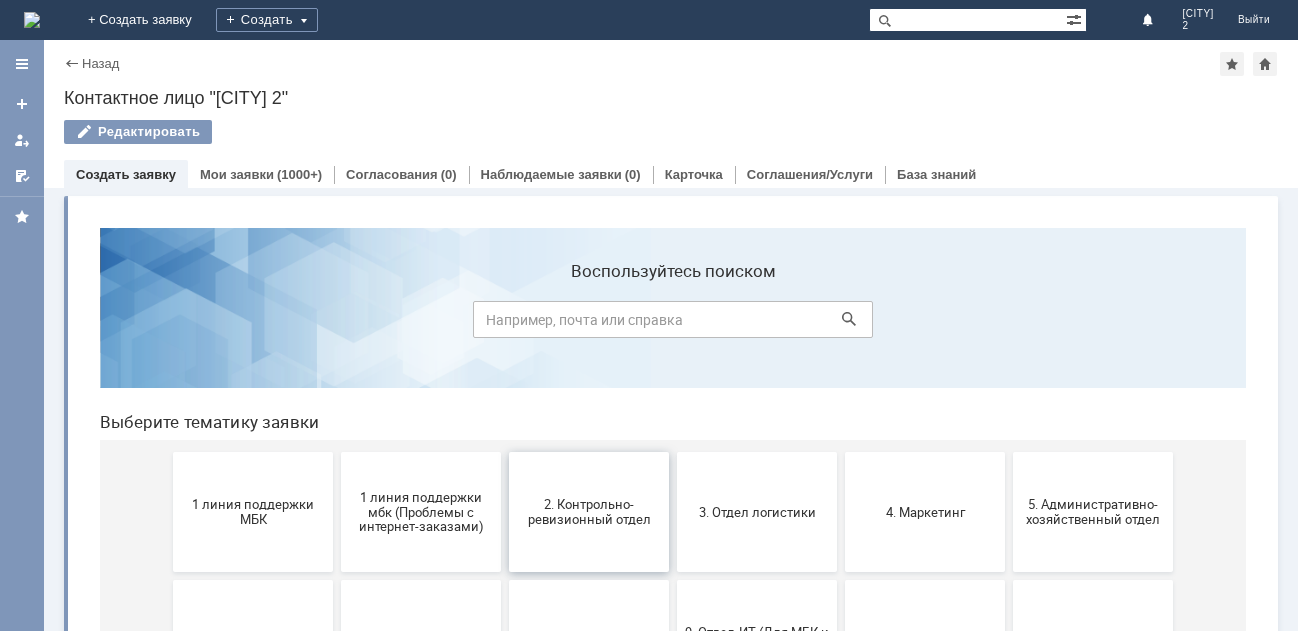 click on "2. Контрольно-ревизионный отдел" at bounding box center (589, 512) 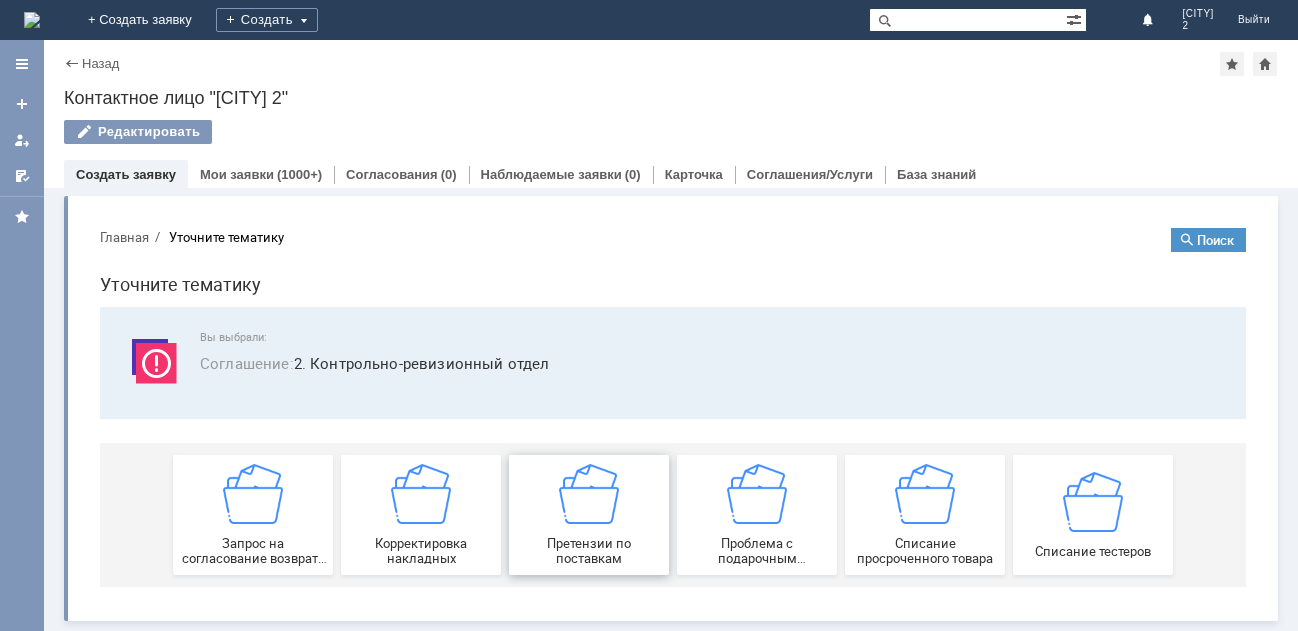 click at bounding box center [589, 494] 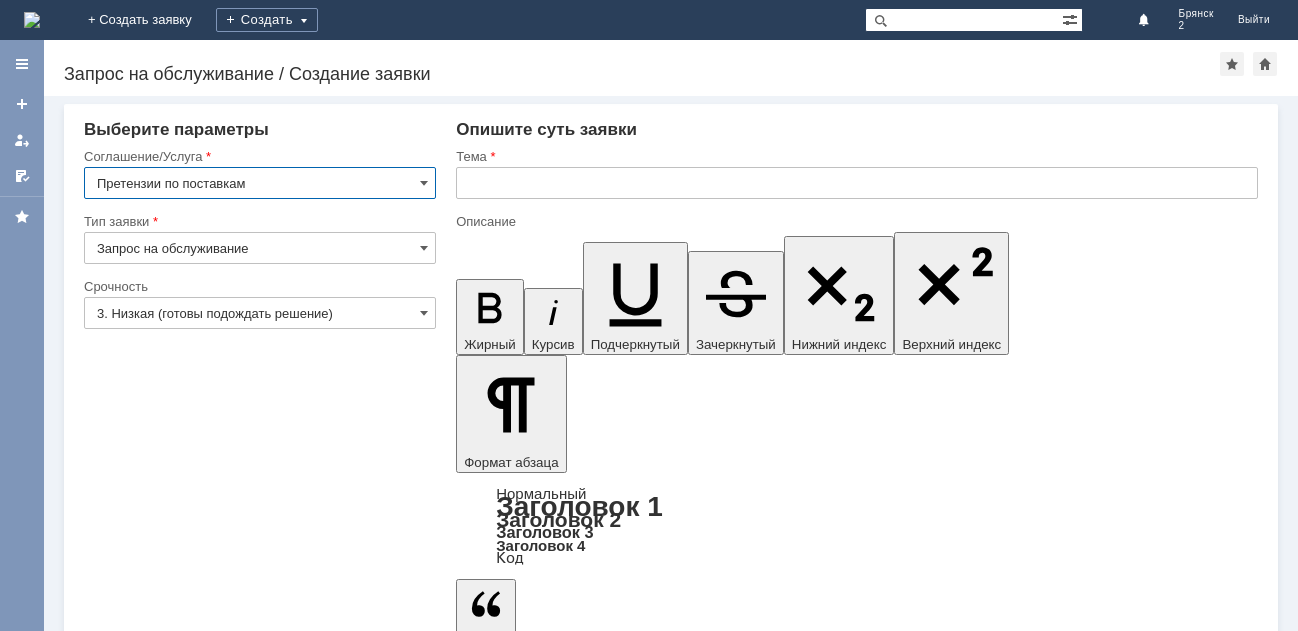 scroll, scrollTop: 0, scrollLeft: 0, axis: both 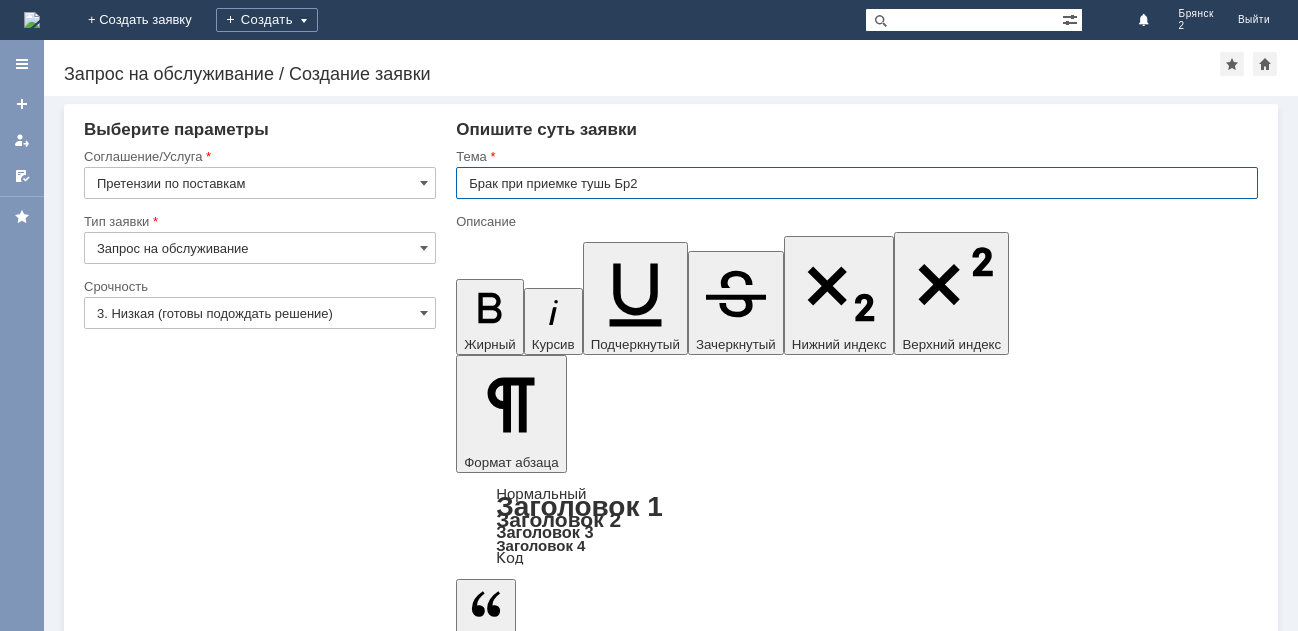 type on "Брак при приемке тушь Бр2" 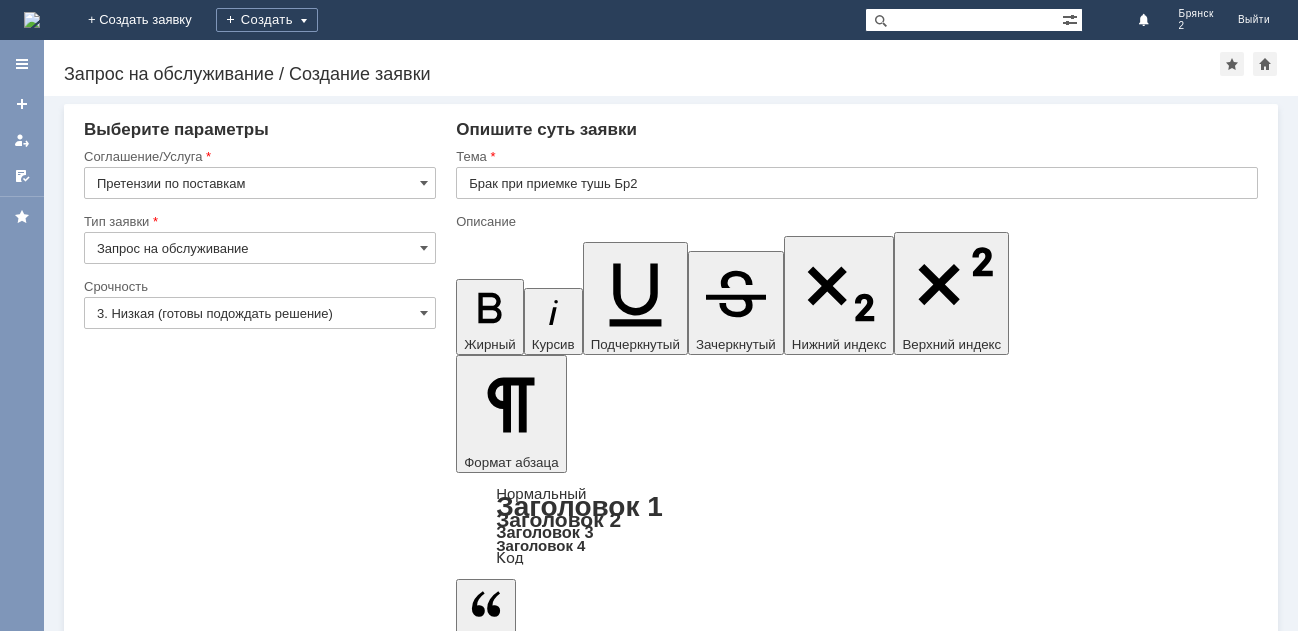 click at bounding box center (619, 5276) 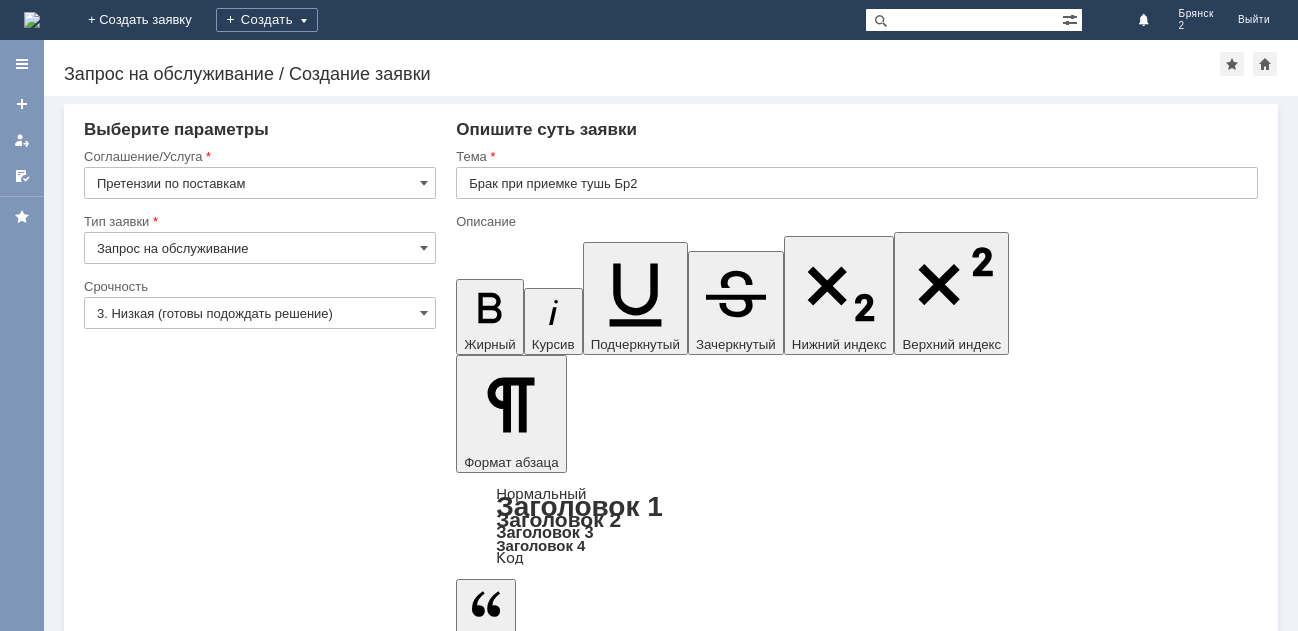 scroll, scrollTop: 837, scrollLeft: 13, axis: both 